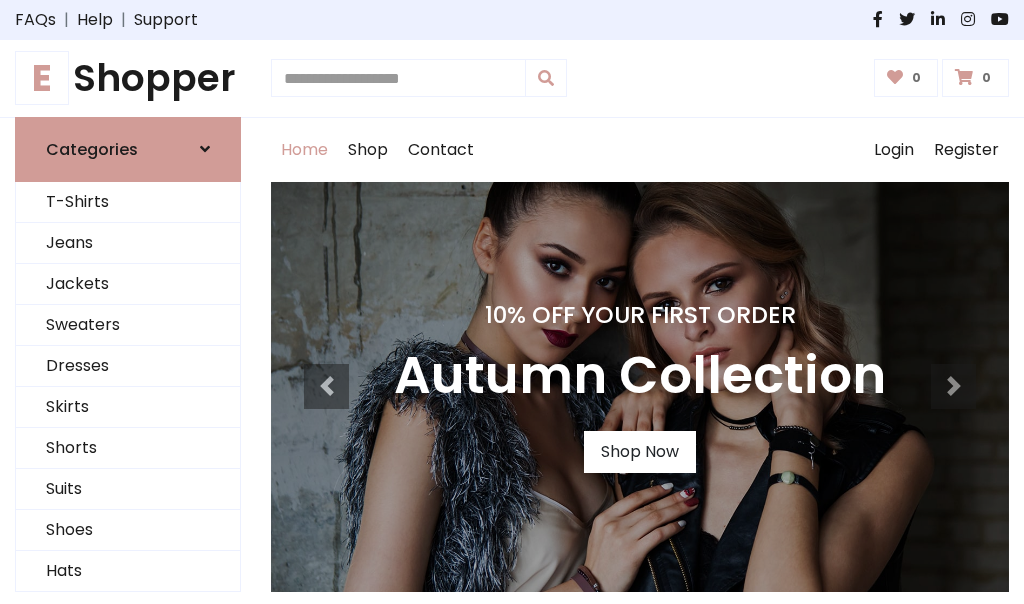 scroll, scrollTop: 0, scrollLeft: 0, axis: both 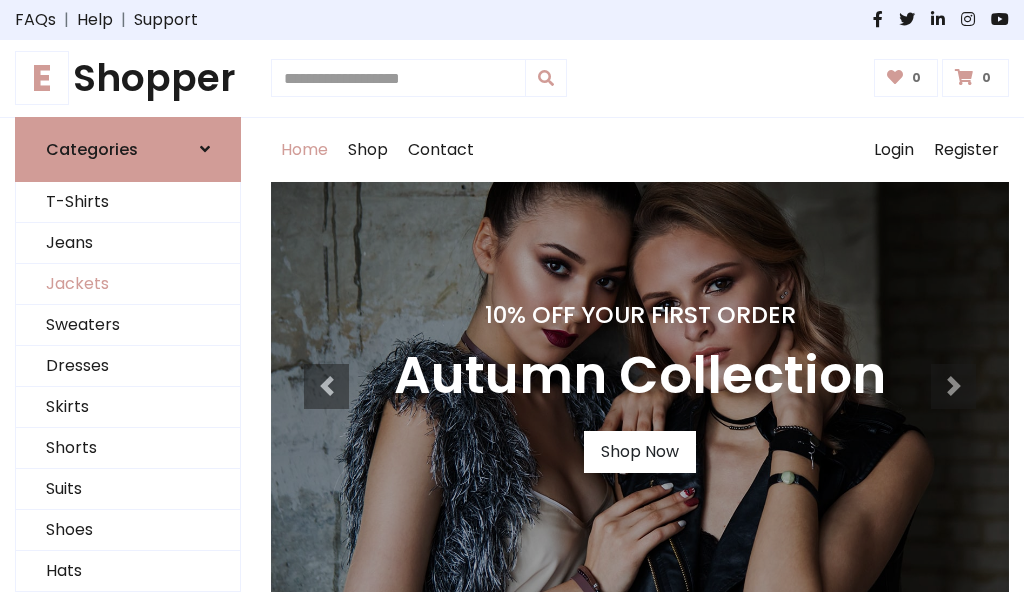 click on "Jackets" at bounding box center [128, 284] 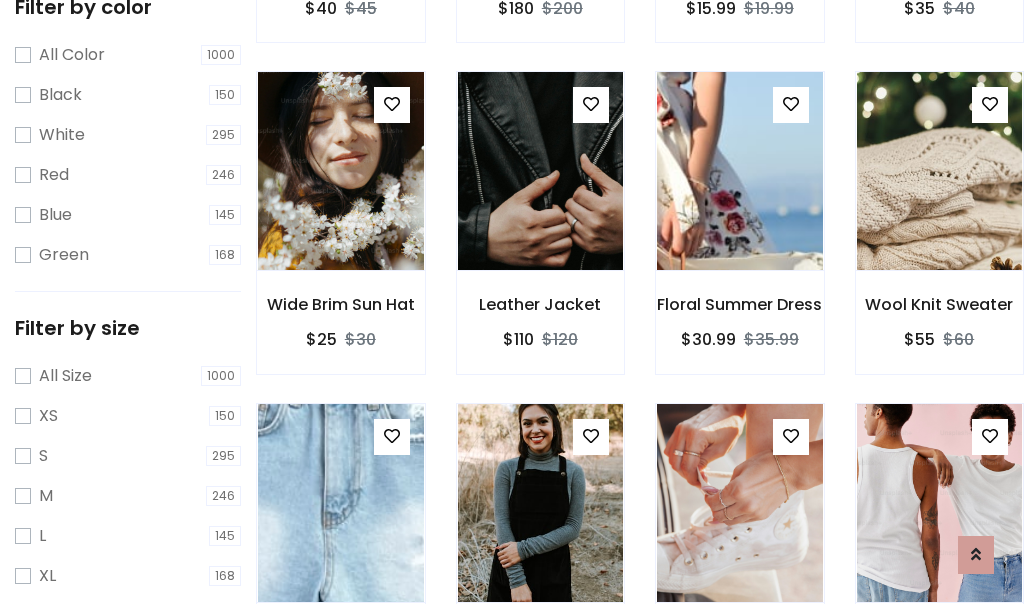 scroll, scrollTop: 803, scrollLeft: 0, axis: vertical 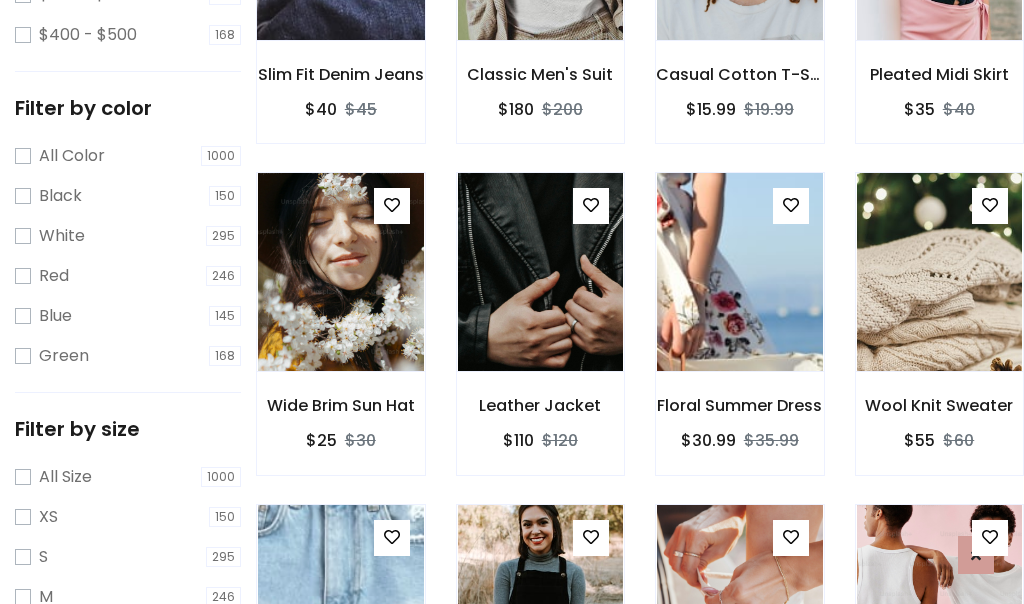 click at bounding box center (340, -59) 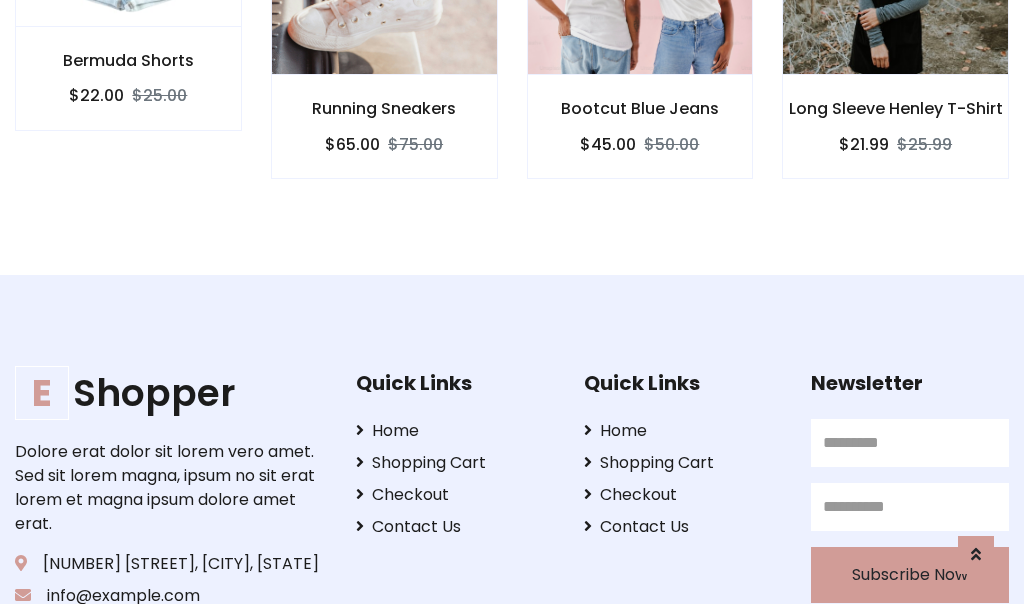 scroll, scrollTop: 0, scrollLeft: 0, axis: both 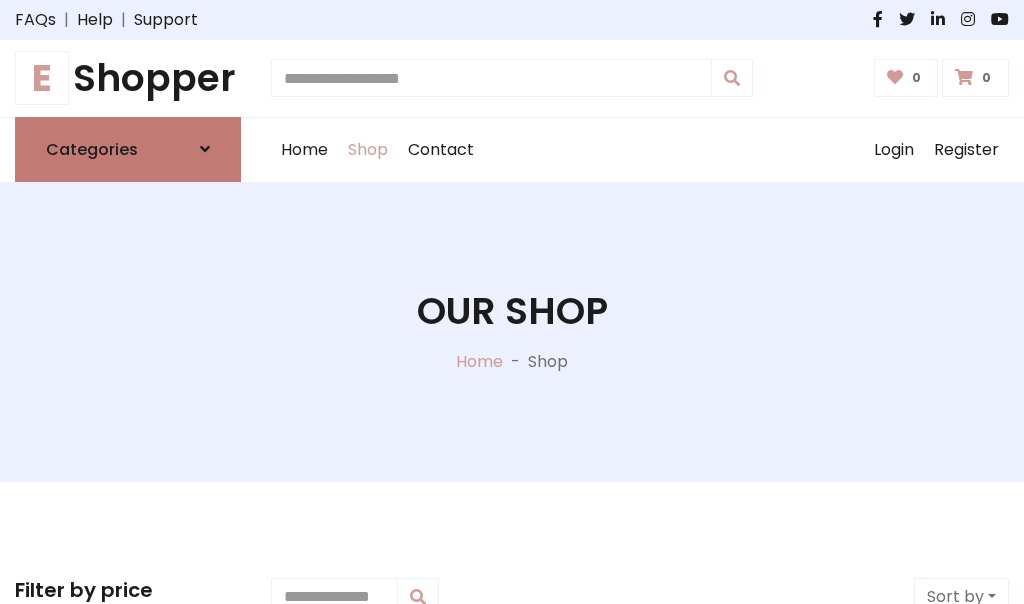 click on "Categories" at bounding box center (92, 149) 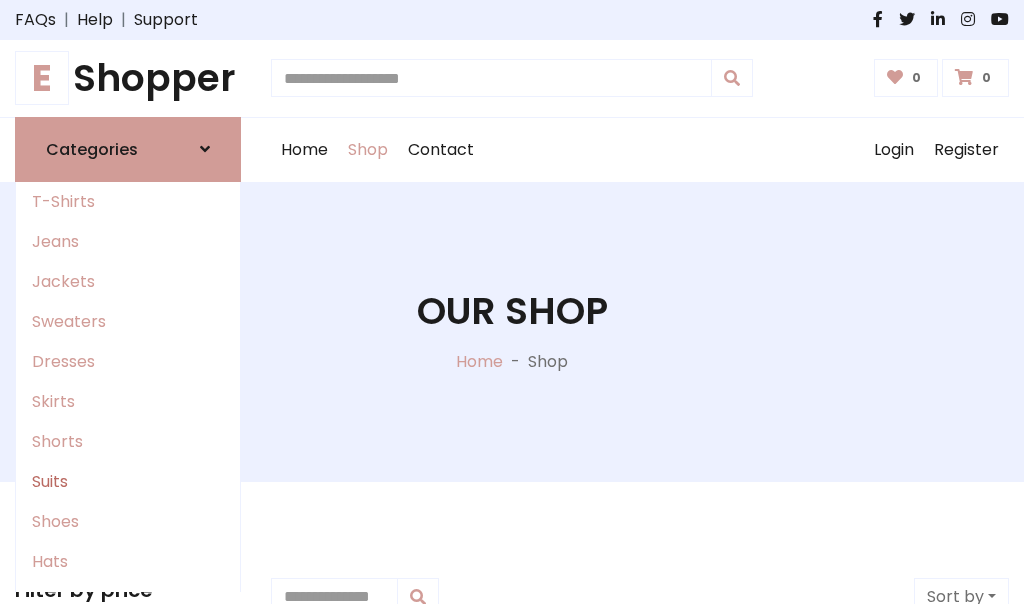 click on "Suits" at bounding box center [128, 482] 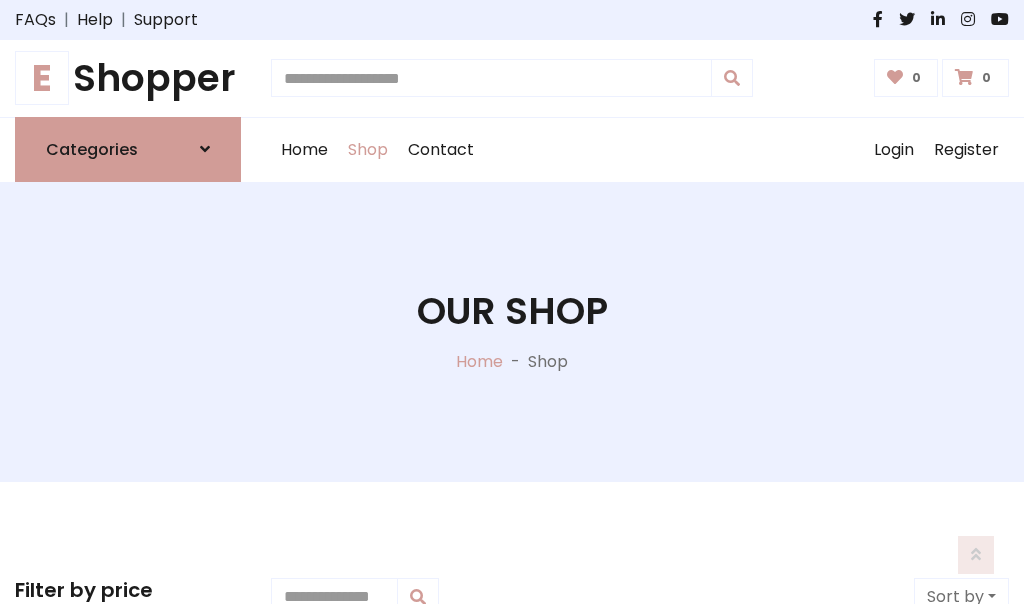scroll, scrollTop: 1445, scrollLeft: 0, axis: vertical 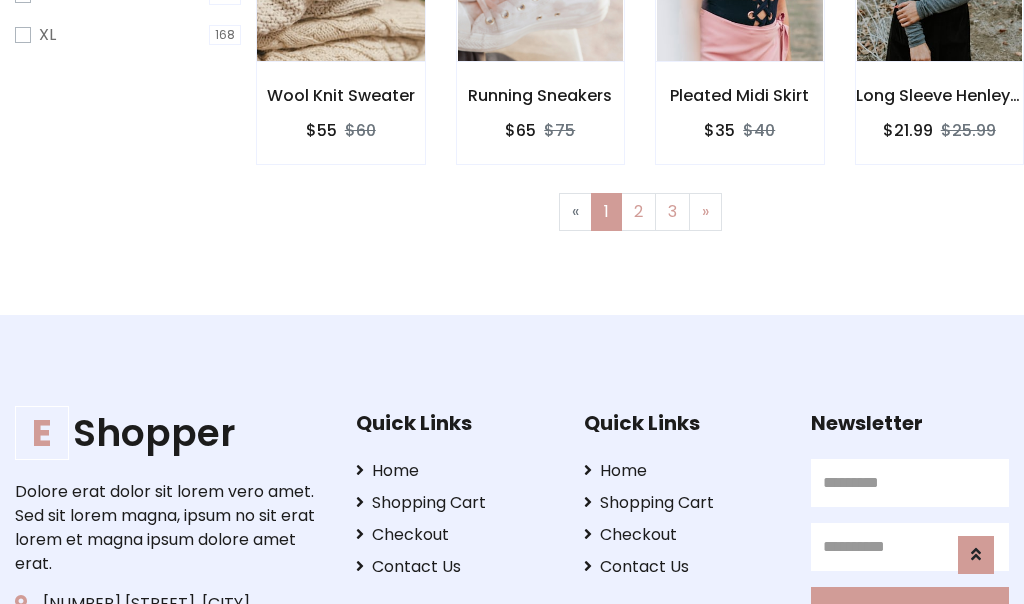click at bounding box center (340, -38) 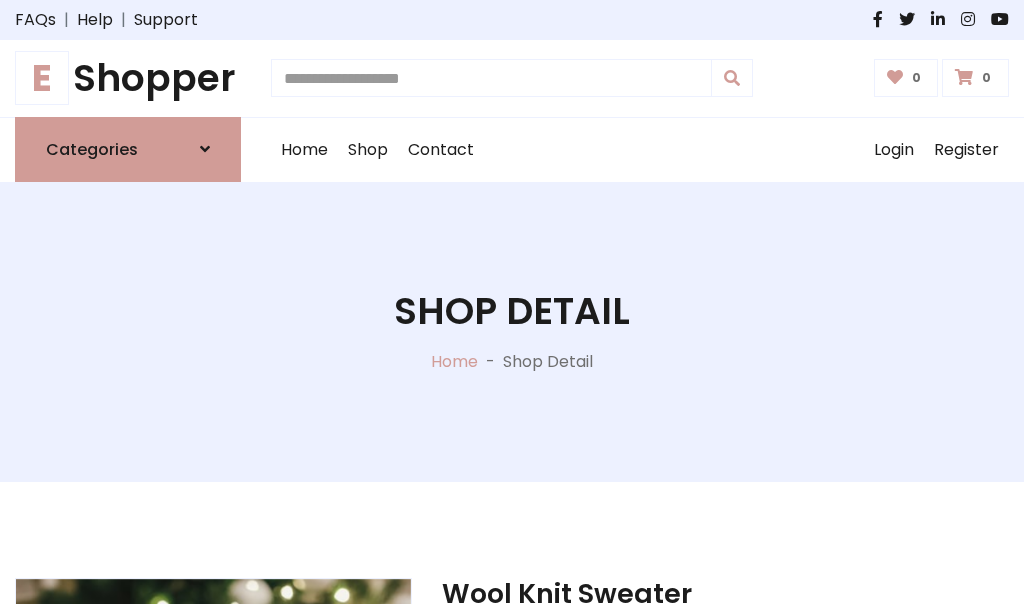 scroll, scrollTop: 1869, scrollLeft: 0, axis: vertical 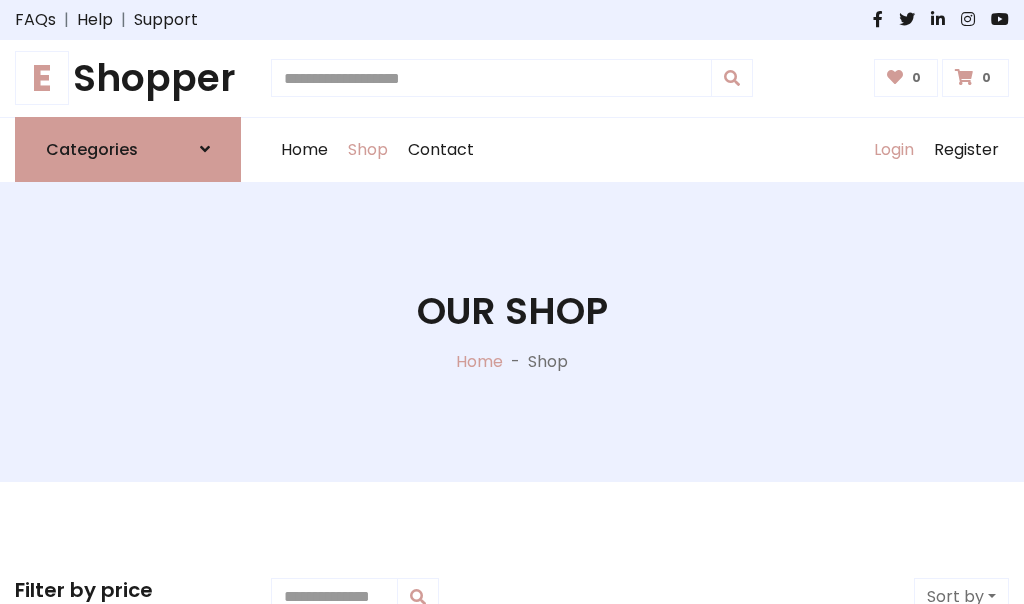 click on "Login" at bounding box center [894, 150] 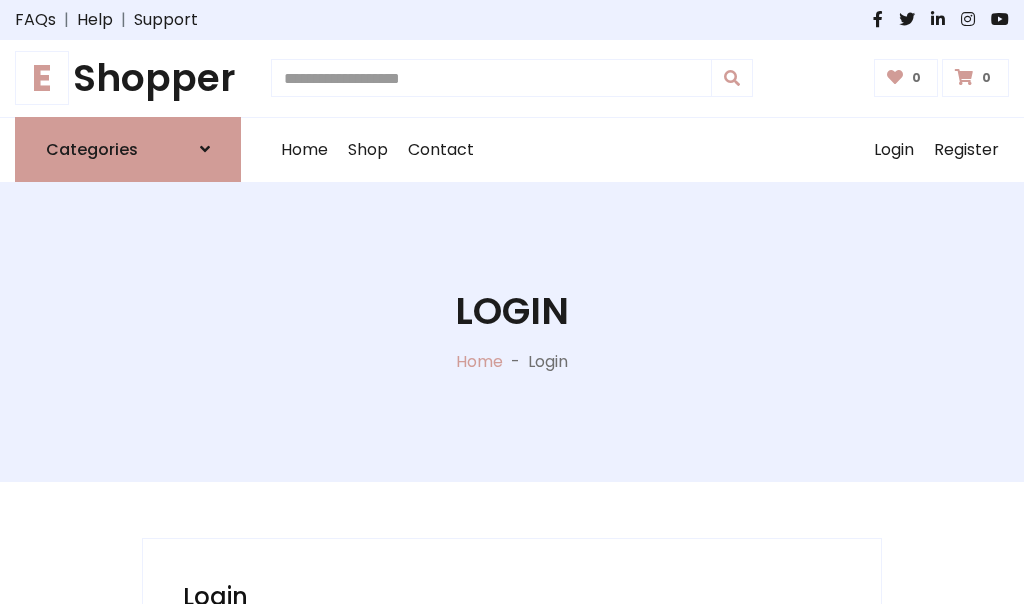 scroll, scrollTop: 0, scrollLeft: 0, axis: both 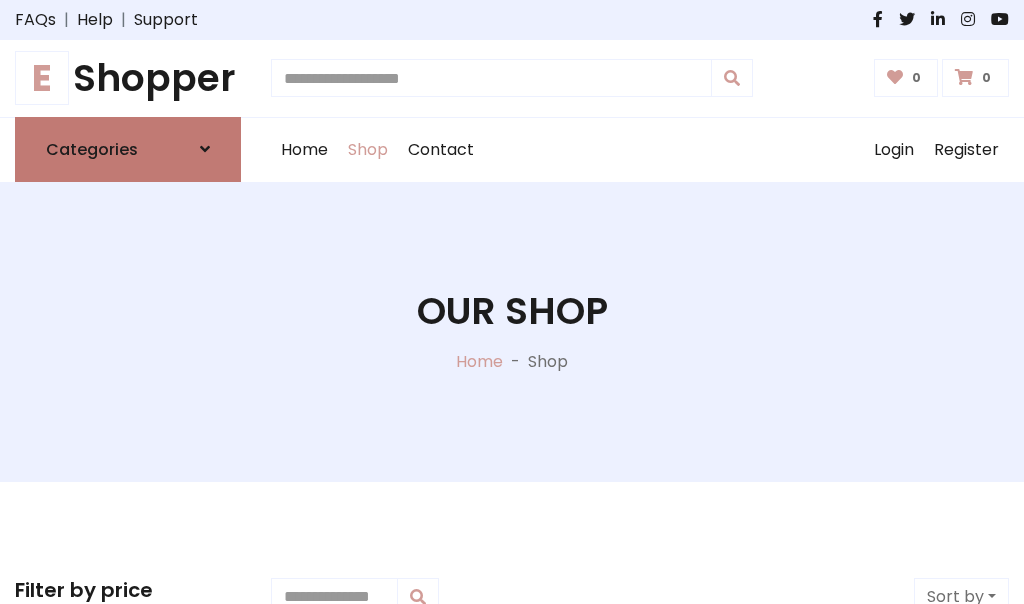 click at bounding box center [205, 149] 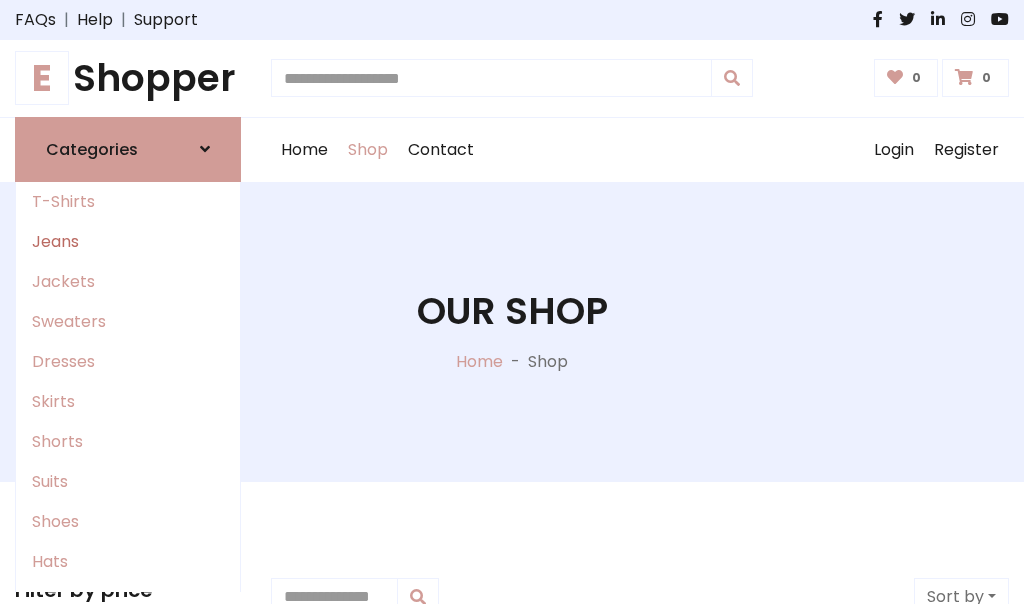 click on "Jeans" at bounding box center [128, 242] 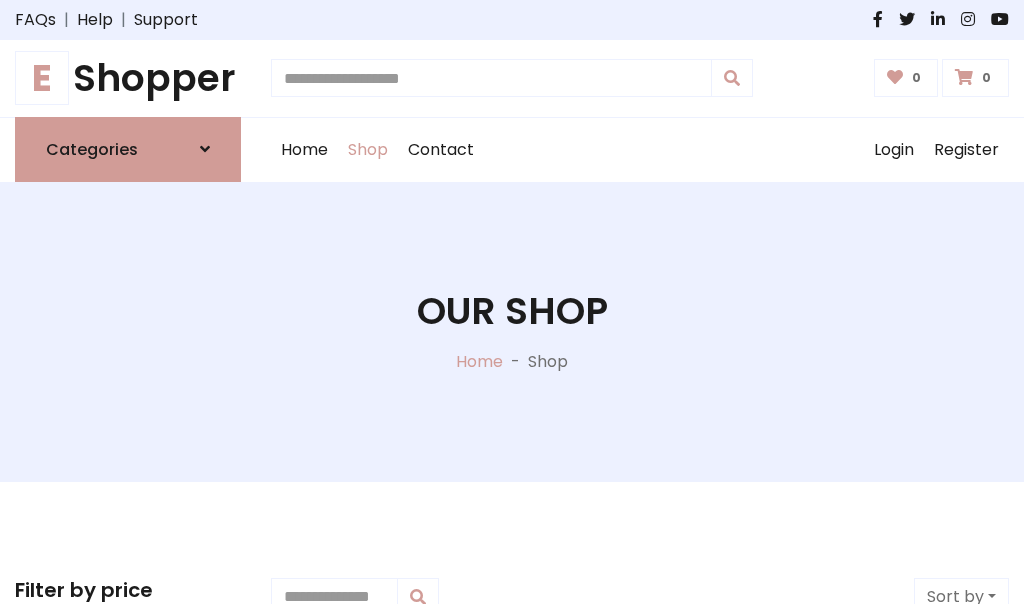 scroll, scrollTop: 0, scrollLeft: 0, axis: both 